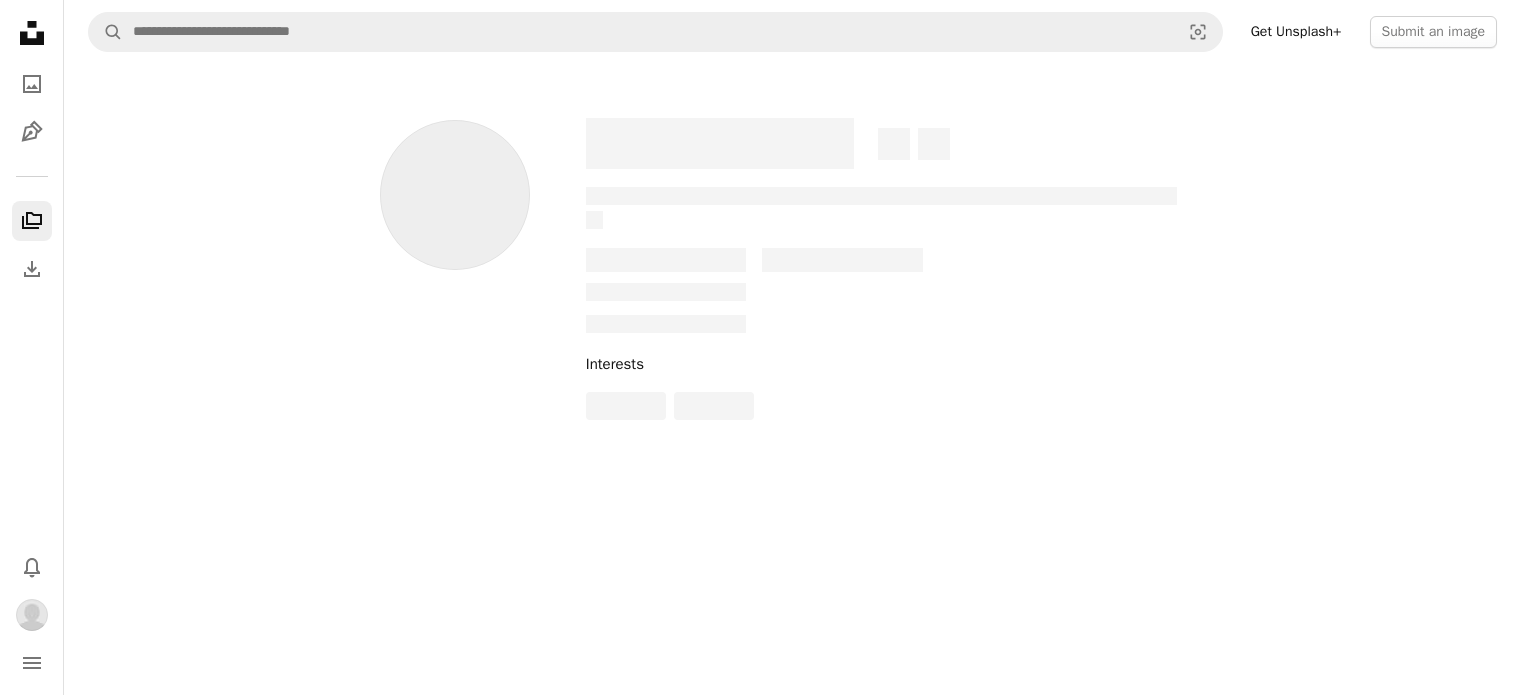 scroll, scrollTop: 0, scrollLeft: 0, axis: both 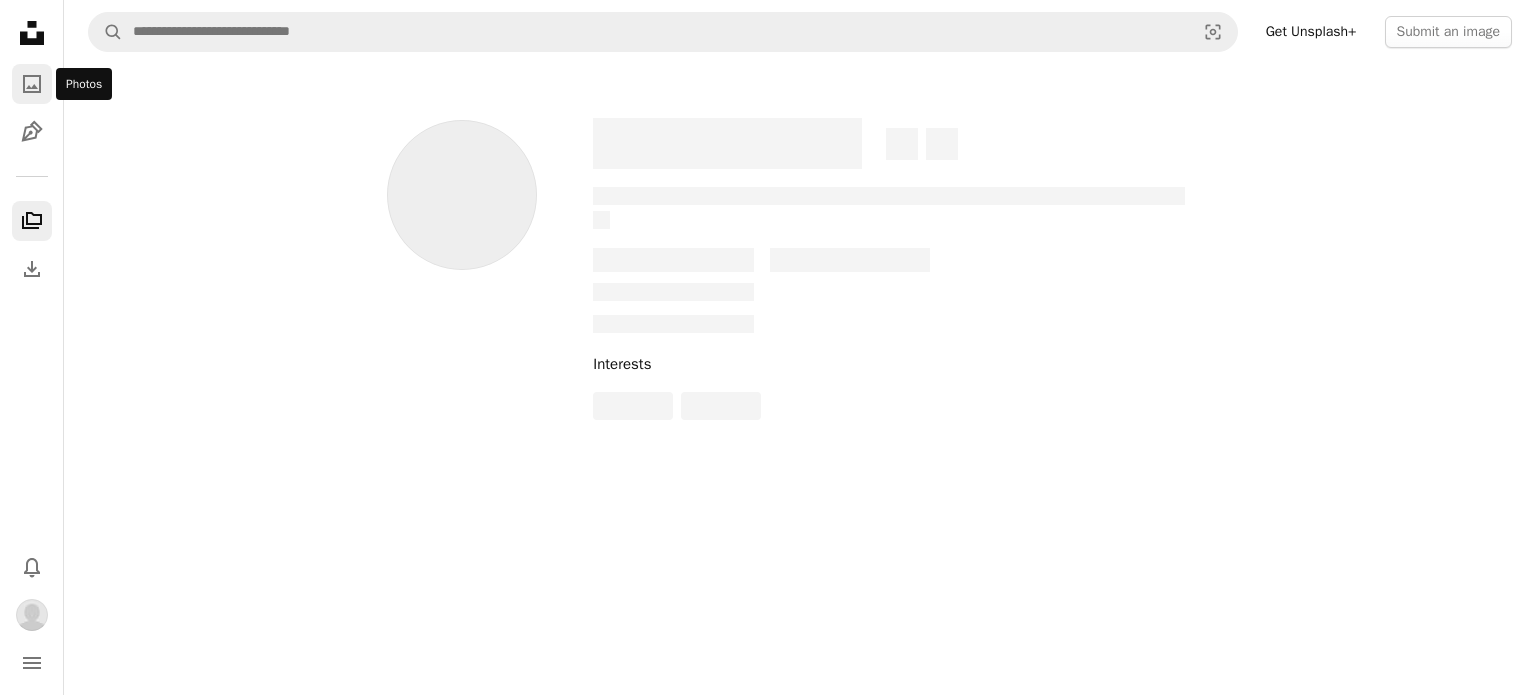 click on "A photo" 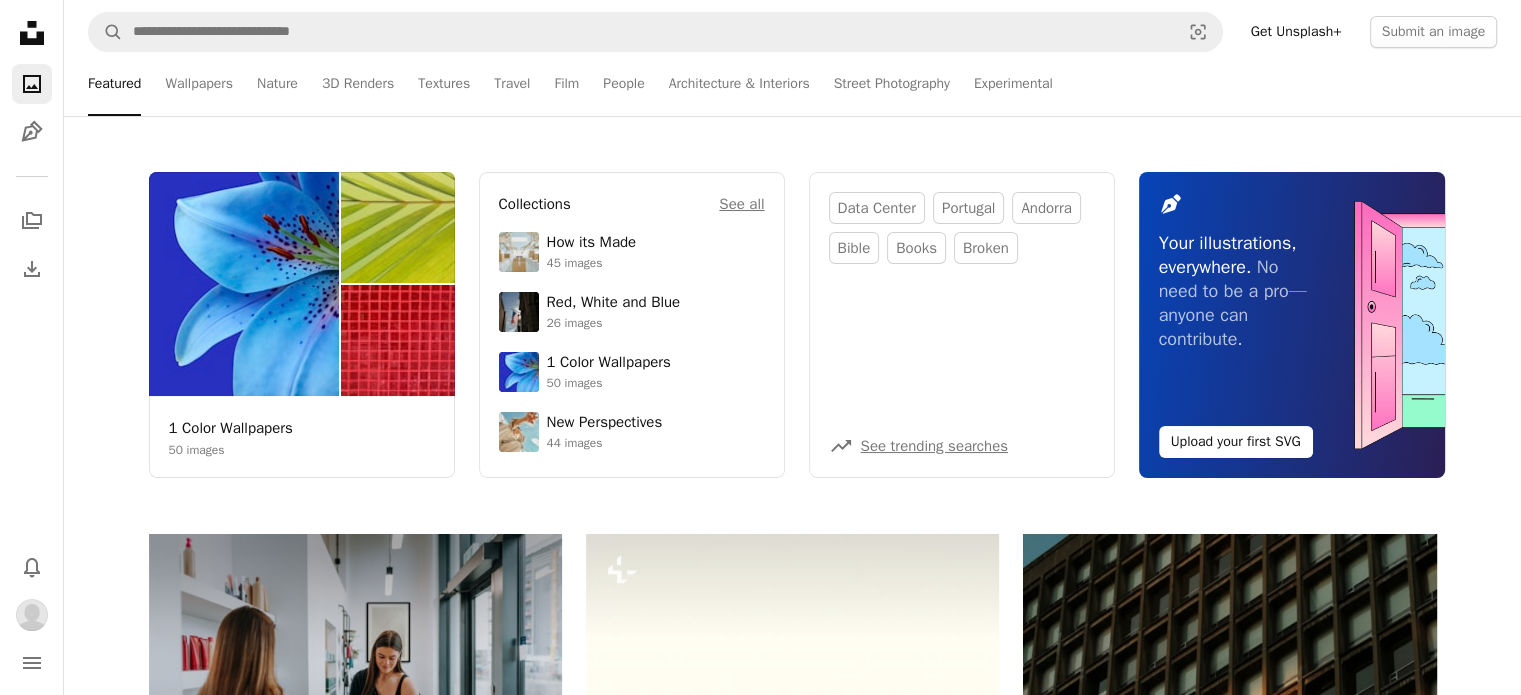 click 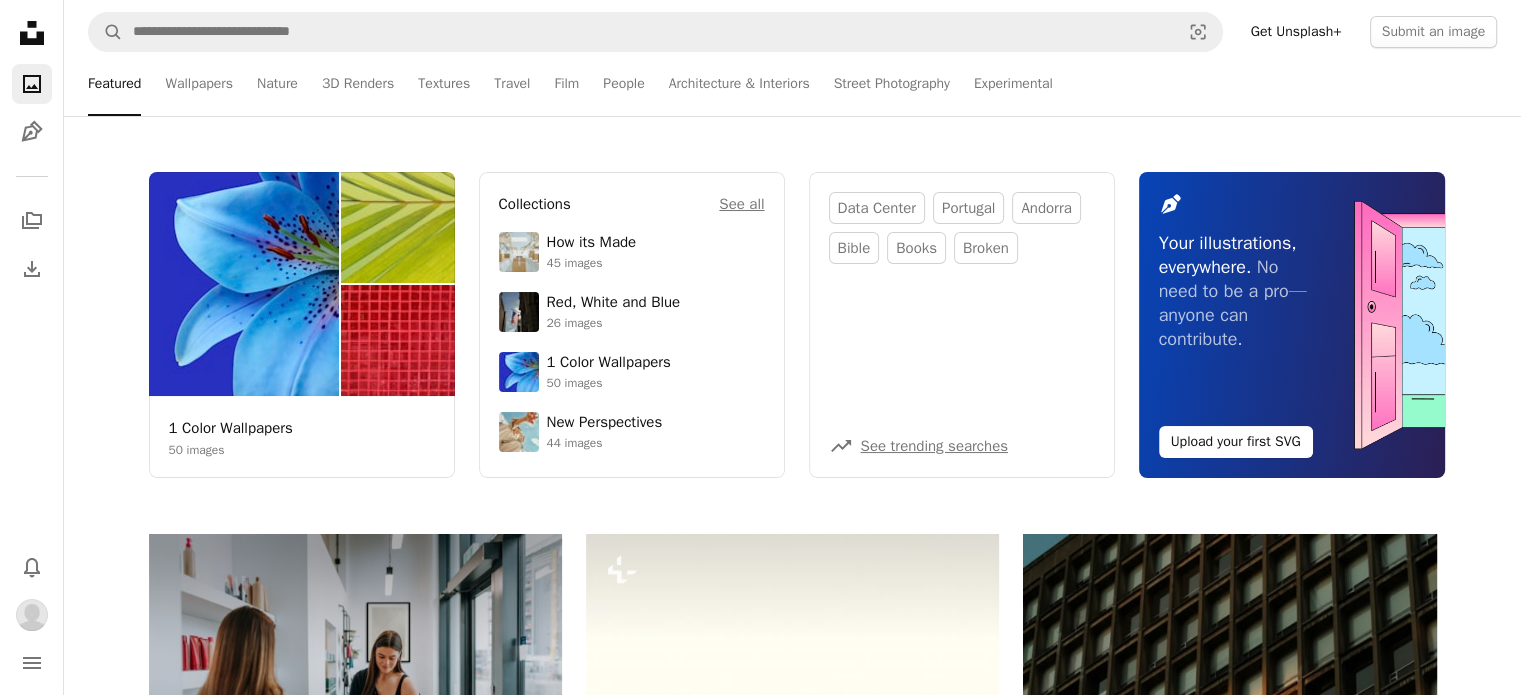 click 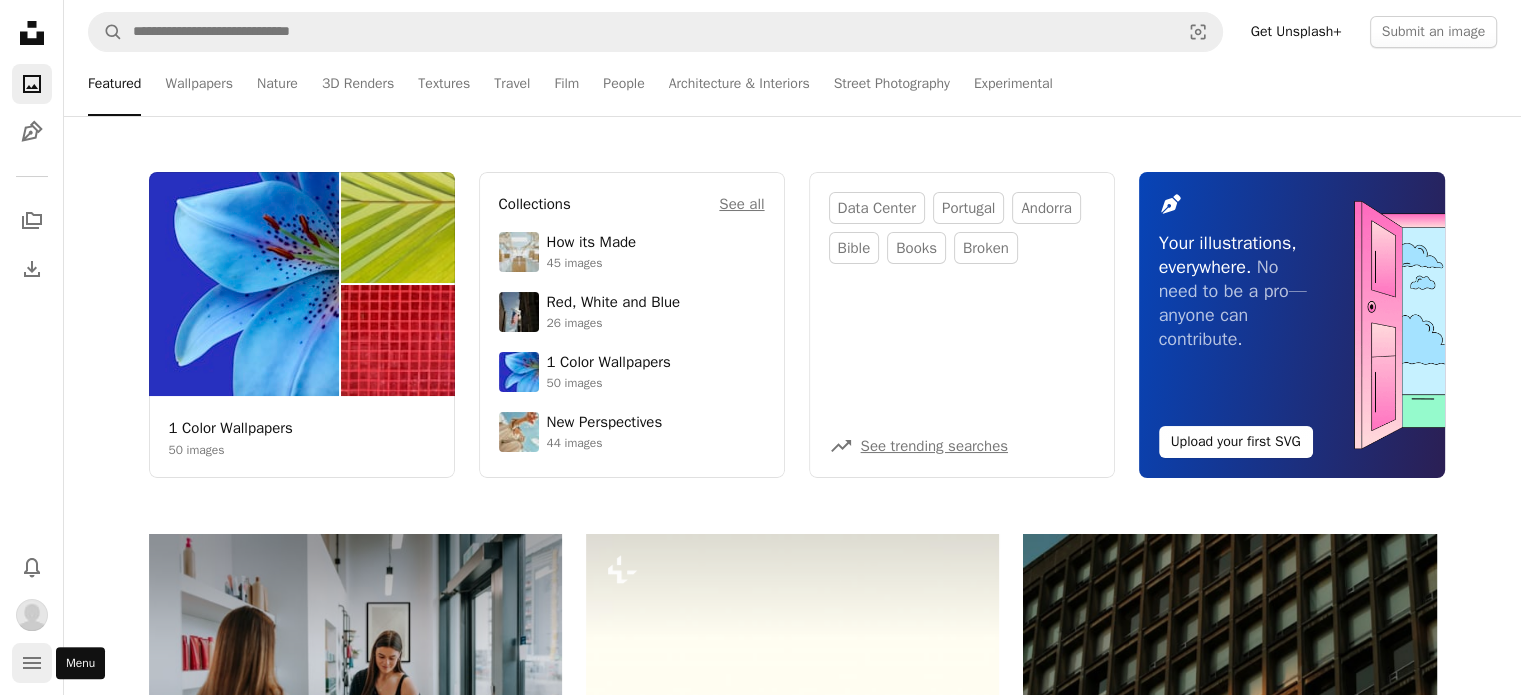 click on "navigation menu" 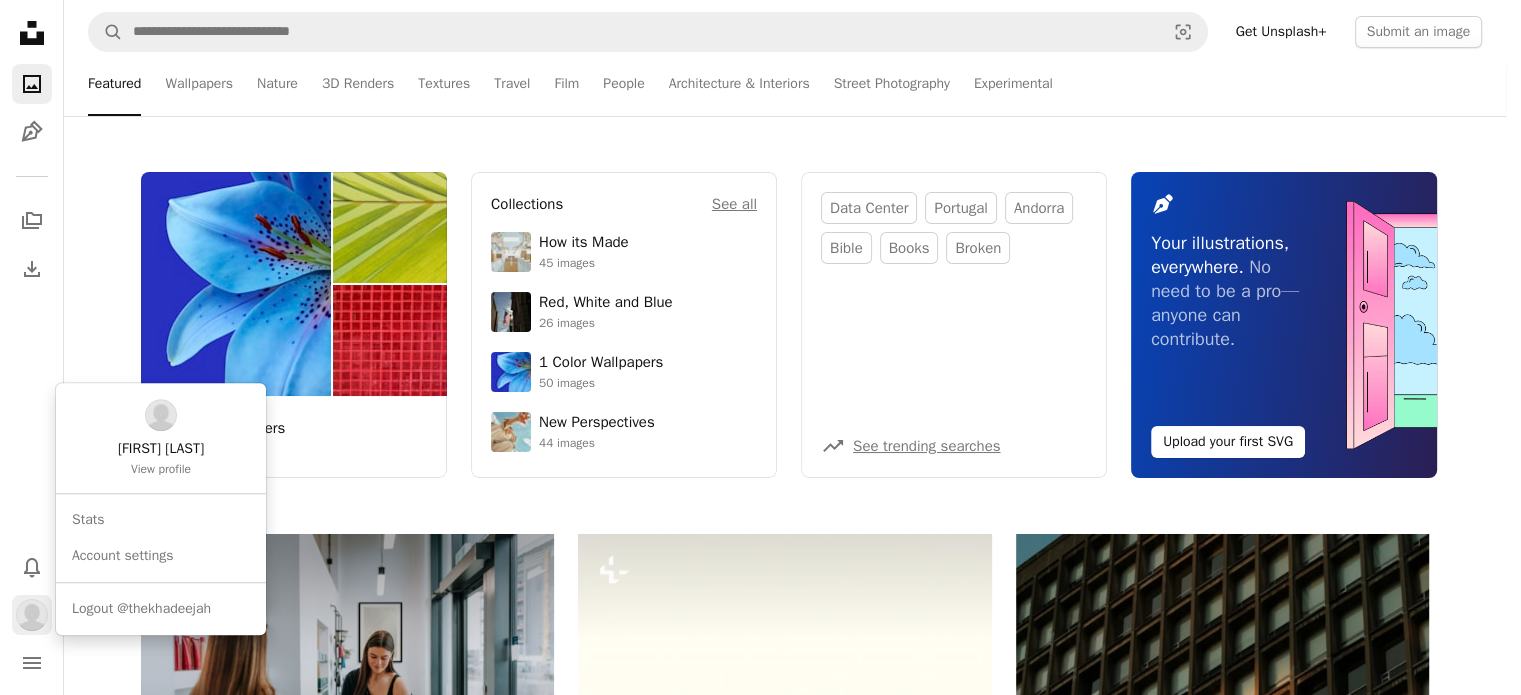 click at bounding box center [32, 615] 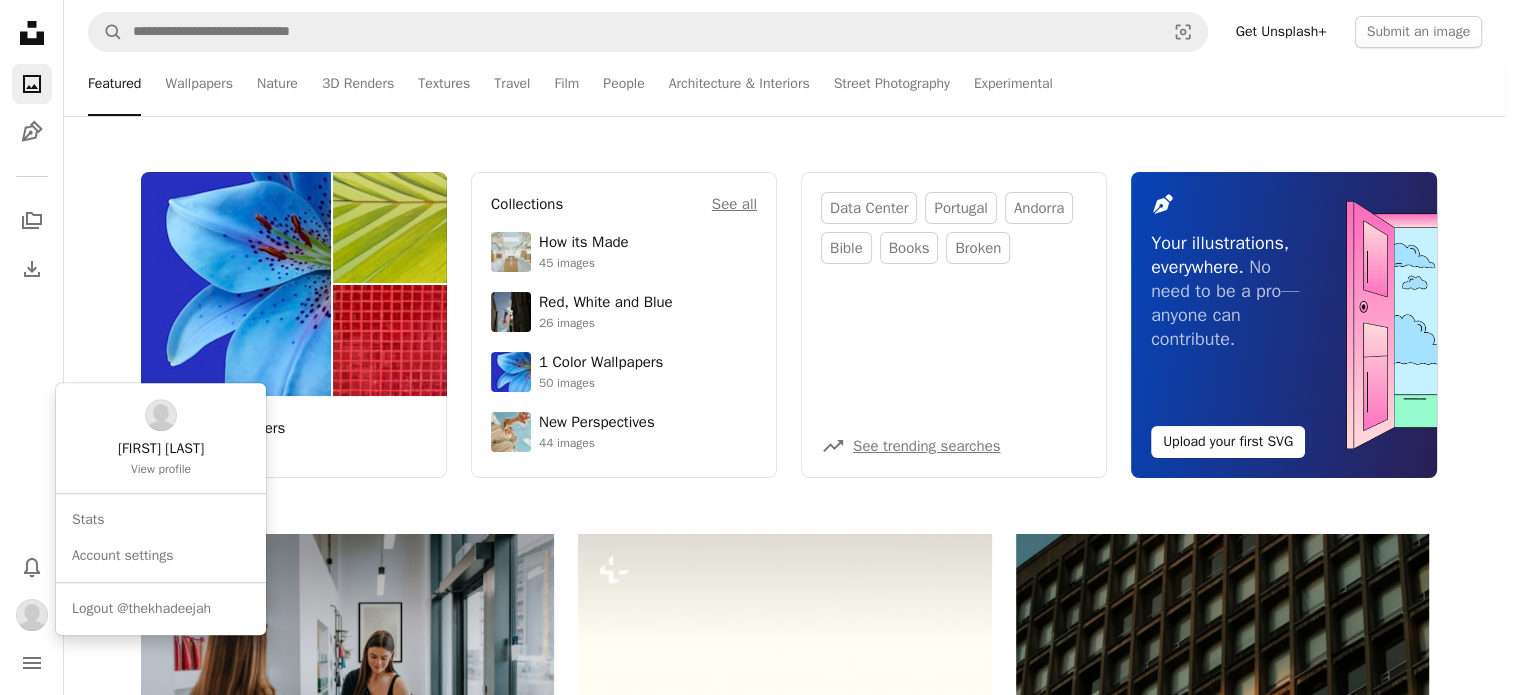 click on "Unsplash logo Unsplash Home A photo Pen Tool A stack of folders Download Photos Chevron down Bell navigation menu A magnifying glass Visual search Get Unsplash+ Submit an image Featured Featured Wallpapers Nature 3D Renders Textures Travel Film People Architecture & Interiors Street Photography Experimental 1 Color Wallpapers 50 images Collections See all How its Made 45 images Red, White and Blue 26 images 1 Color Wallpapers 50 images New Perspectives 44 images data center portugal andorra bible books broken A trend sign See trending searches Pen Tool Your illustrations, everywhere. No need to be a pro—anyone can contribute. Upload your first SVG 1 Color Wallpapers 50 images Collections See all How its Made 45 images Red, White and Blue 26 images 1 Color Wallpapers 50 images New Perspectives 44 images data center portugal andorra bible books broken A trend sign See trending searches Pen Tool Your illustrations, everywhere. No need to be a pro—anyone can contribute. Upload your first SVG Squarespace" at bounding box center (753, 347) 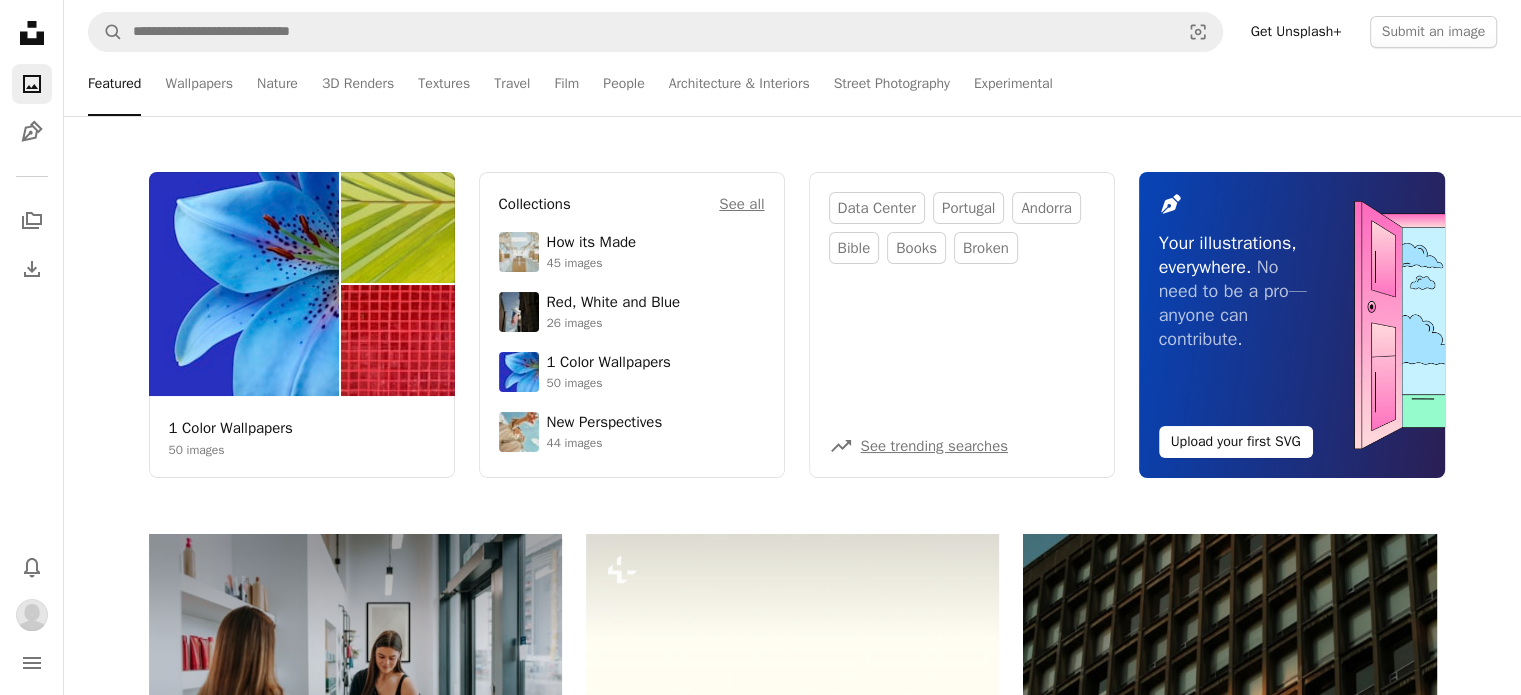click on "Unsplash logo Unsplash Home" 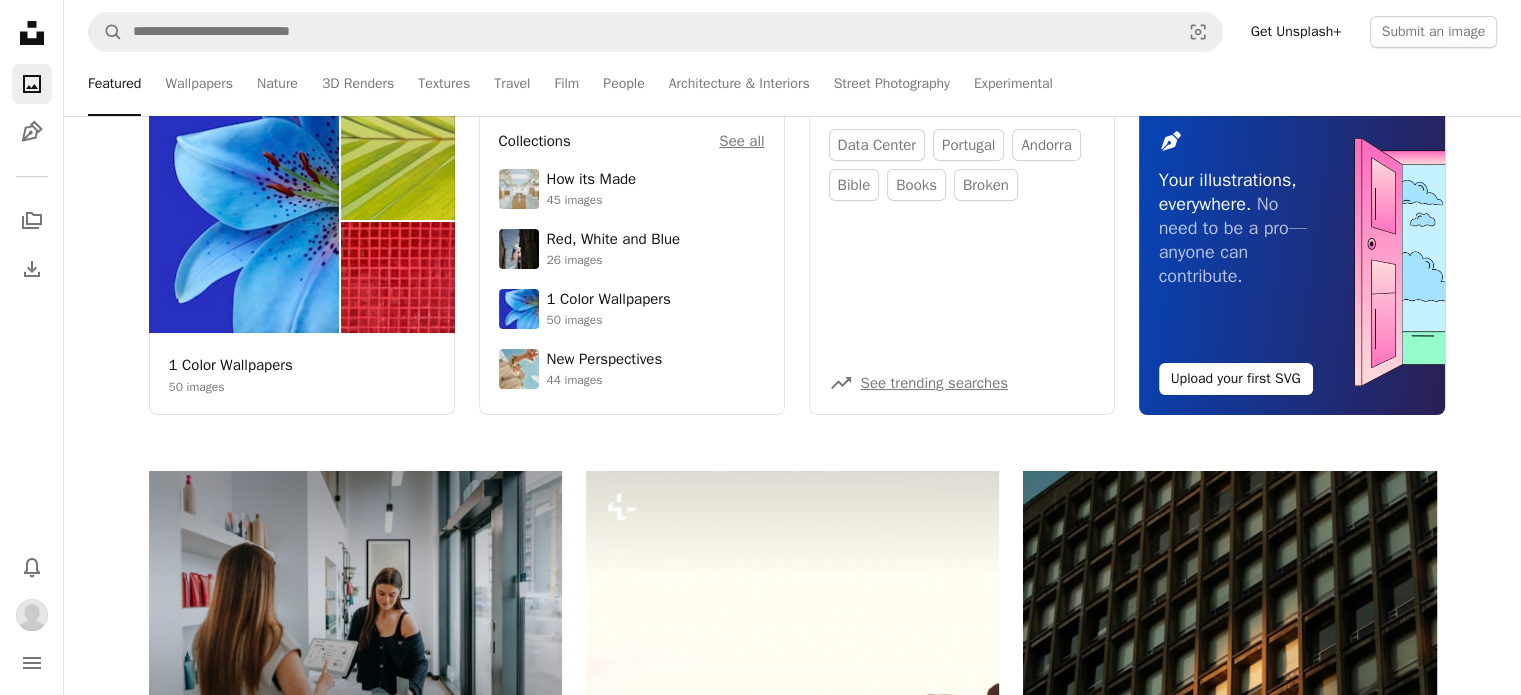 scroll, scrollTop: 0, scrollLeft: 0, axis: both 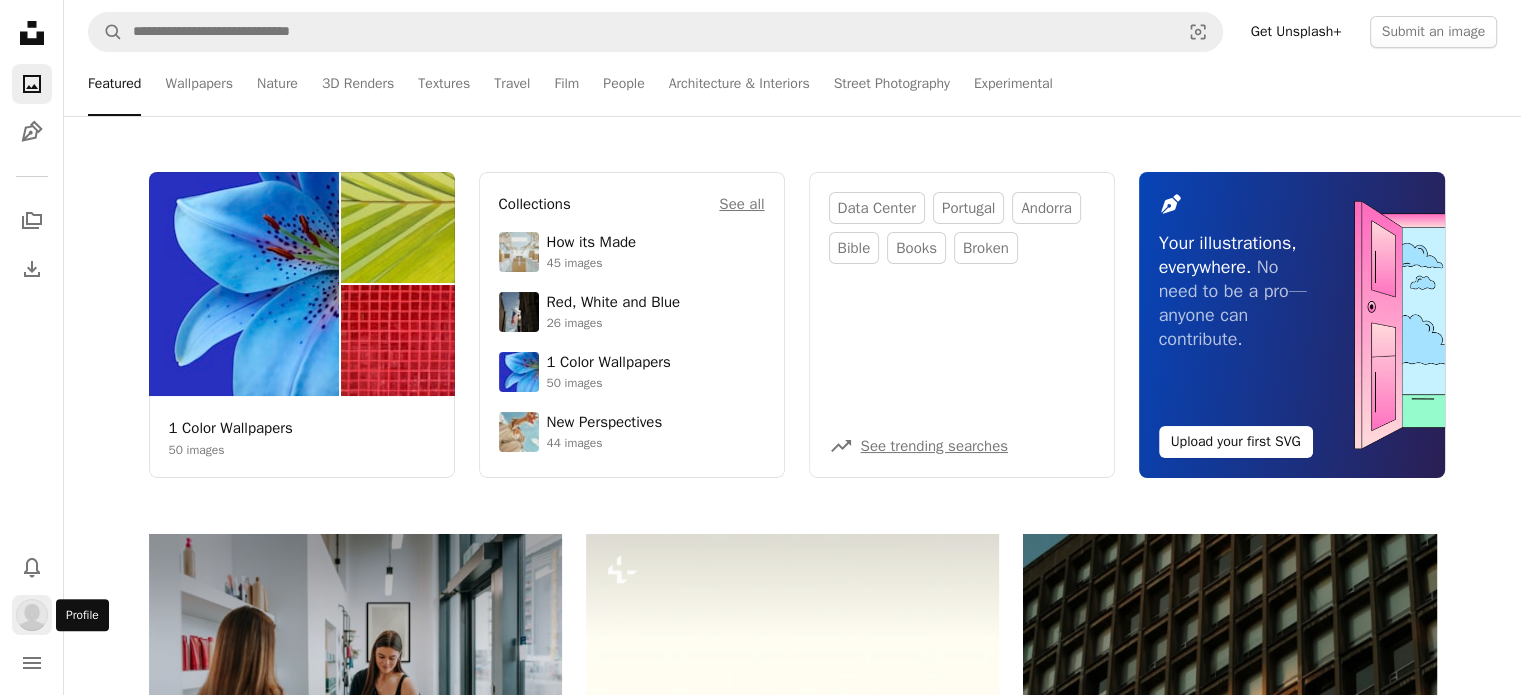 click at bounding box center [32, 615] 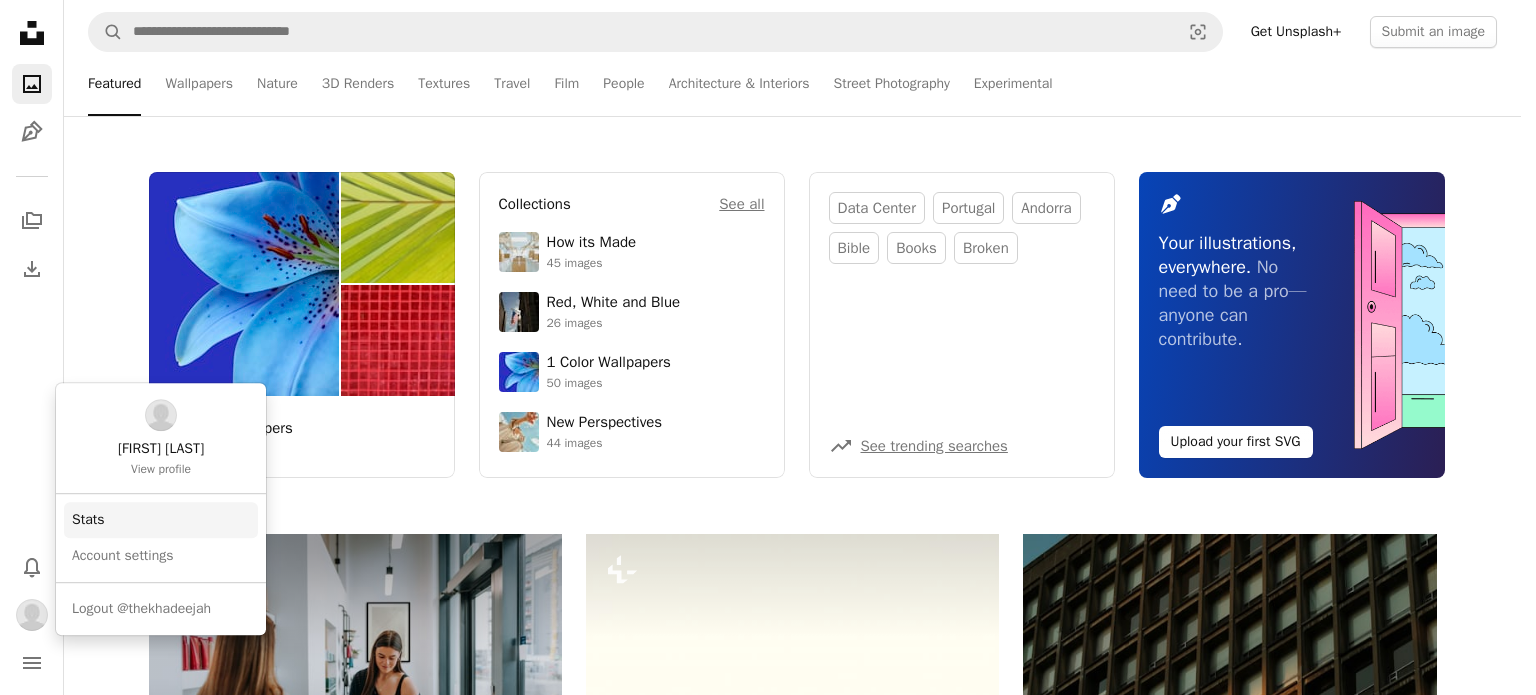 click on "Stats" at bounding box center (161, 520) 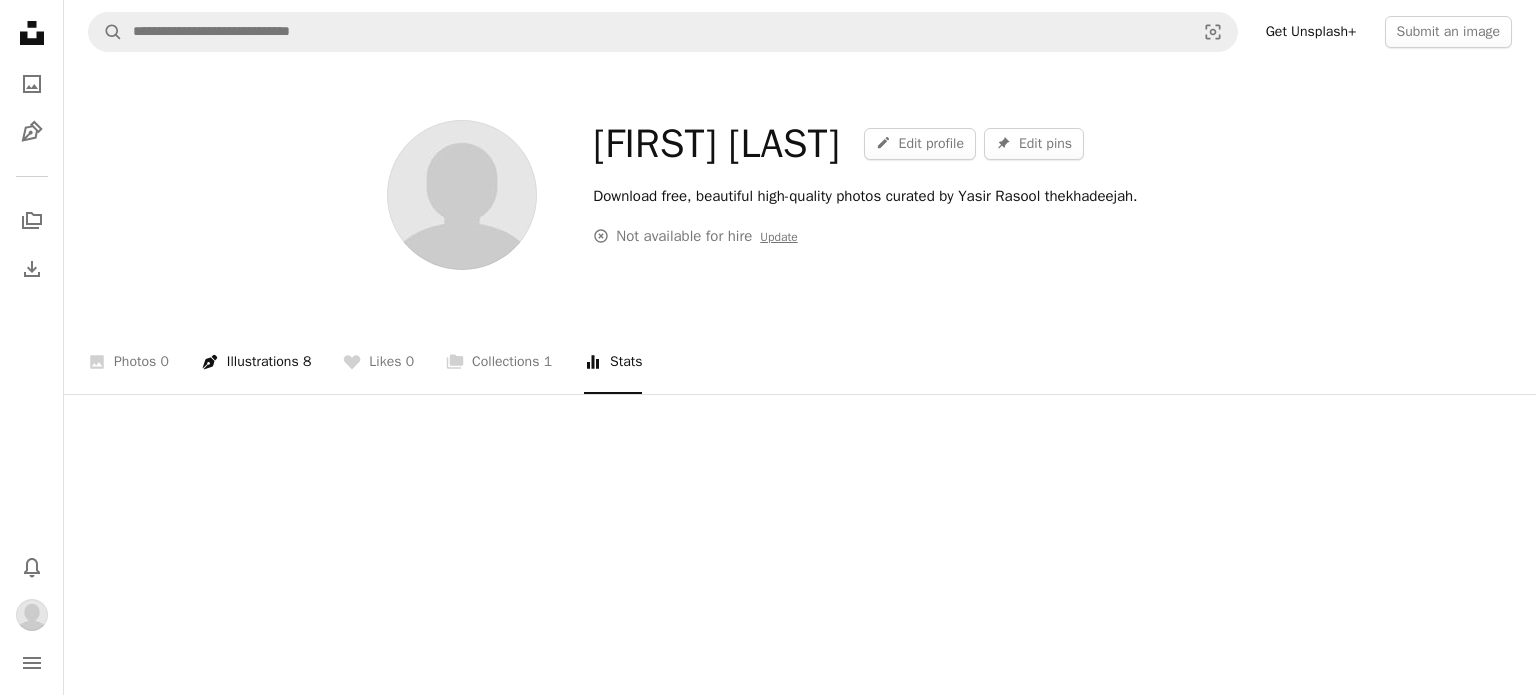 click on "Pen Tool Illustrations   8" at bounding box center (256, 362) 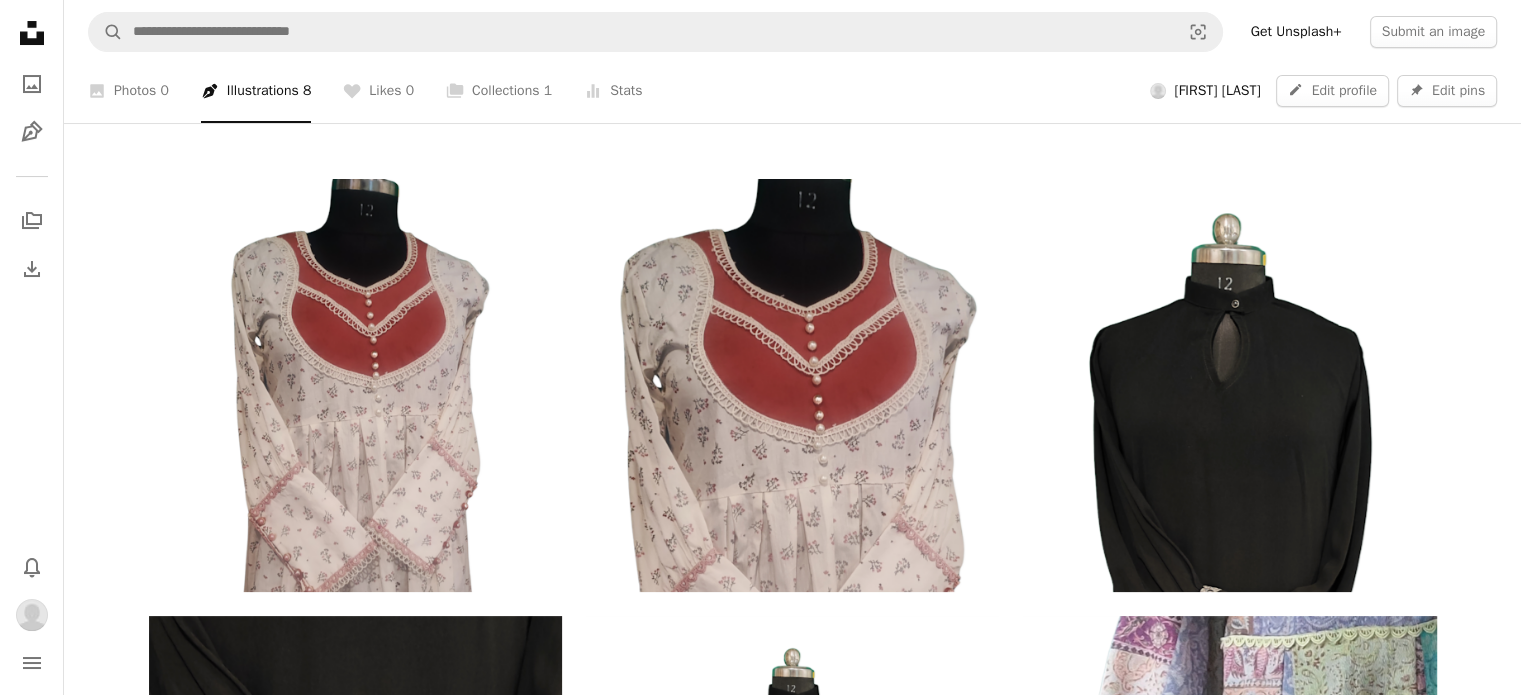 scroll, scrollTop: 272, scrollLeft: 0, axis: vertical 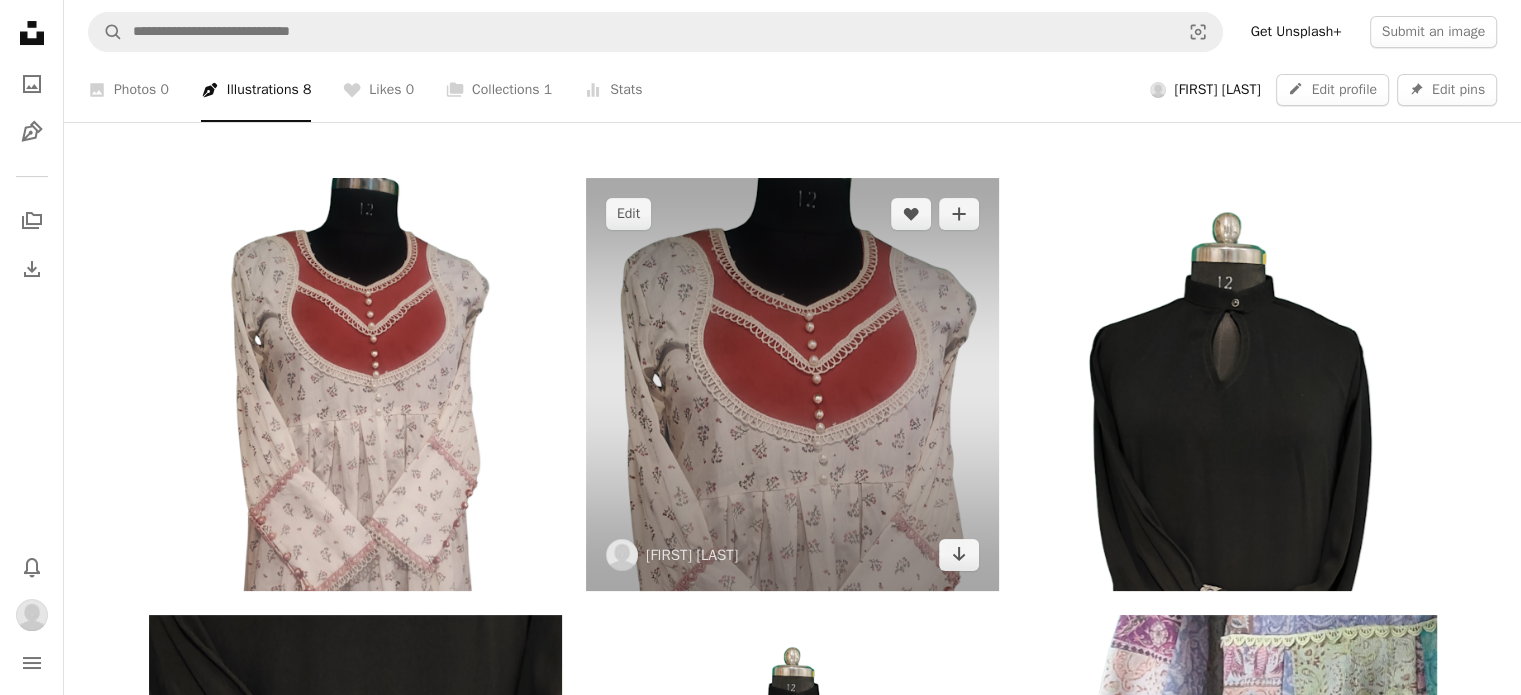 click at bounding box center [792, 384] 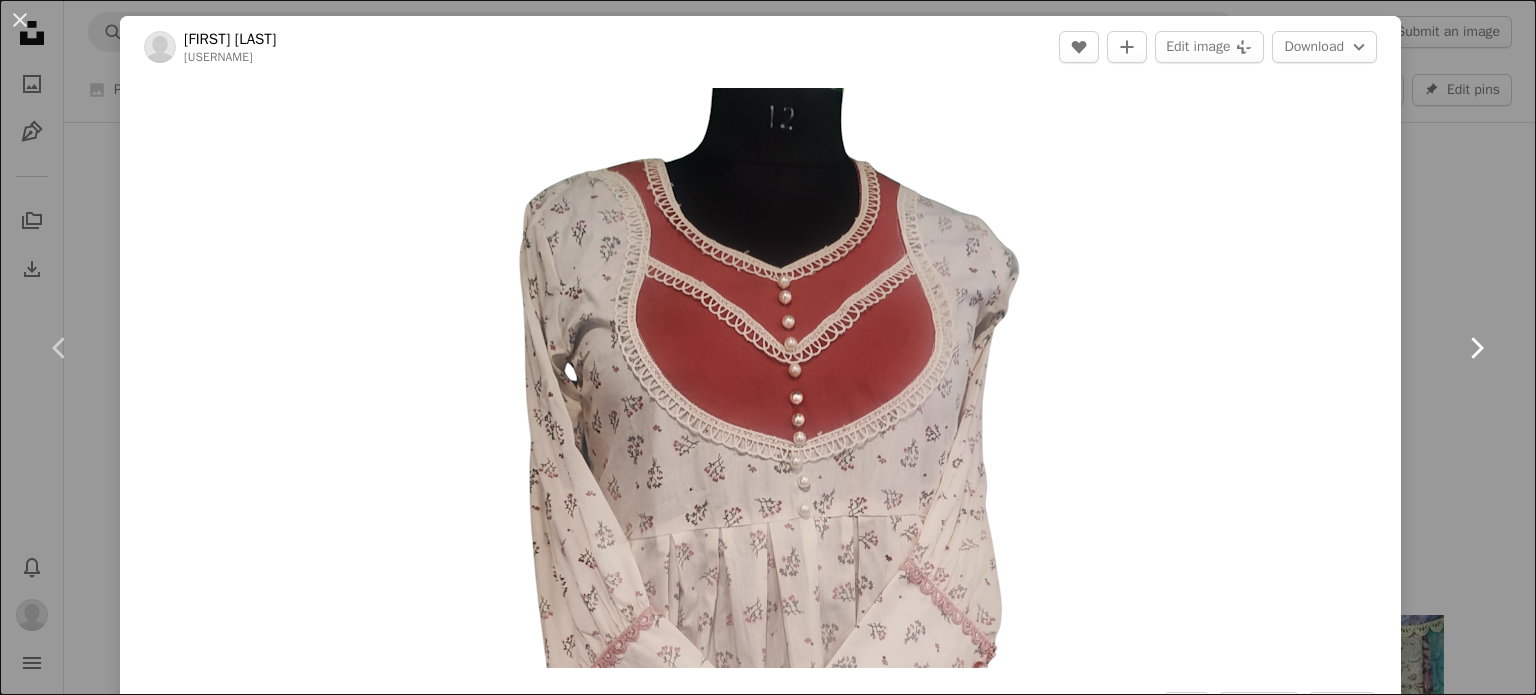 click on "Chevron right" at bounding box center [1476, 348] 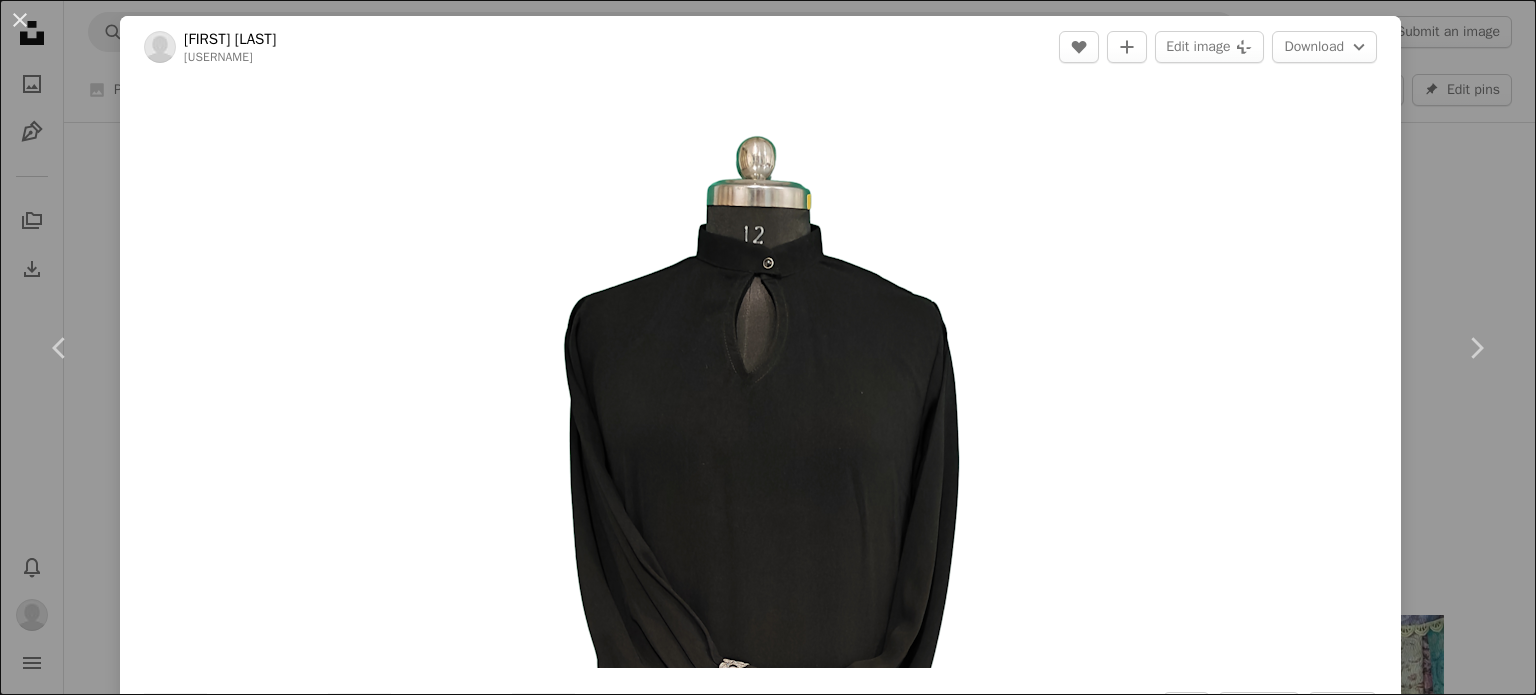 click on "An X shape Chevron left Chevron right Yasir Rasool thekhadeejah Edit A heart A plus sign Edit image Plus sign for Unsplash+ Download Chevron down Zoom in ––– –– –– ––– –––– –––– ––– –– –– ––– –––– –––– ––– –– –– ––– –––– –––– ––– –– –– ––– –––– –––– ––– –– –– Edit A forward-right arrow Share Info icon Info ––– – ––– – – –– – ––––. ––– ––– –––– –––– ––– ––– –––– –––– ––– ––– –––– –––– ––– –– ––" at bounding box center (768, 347) 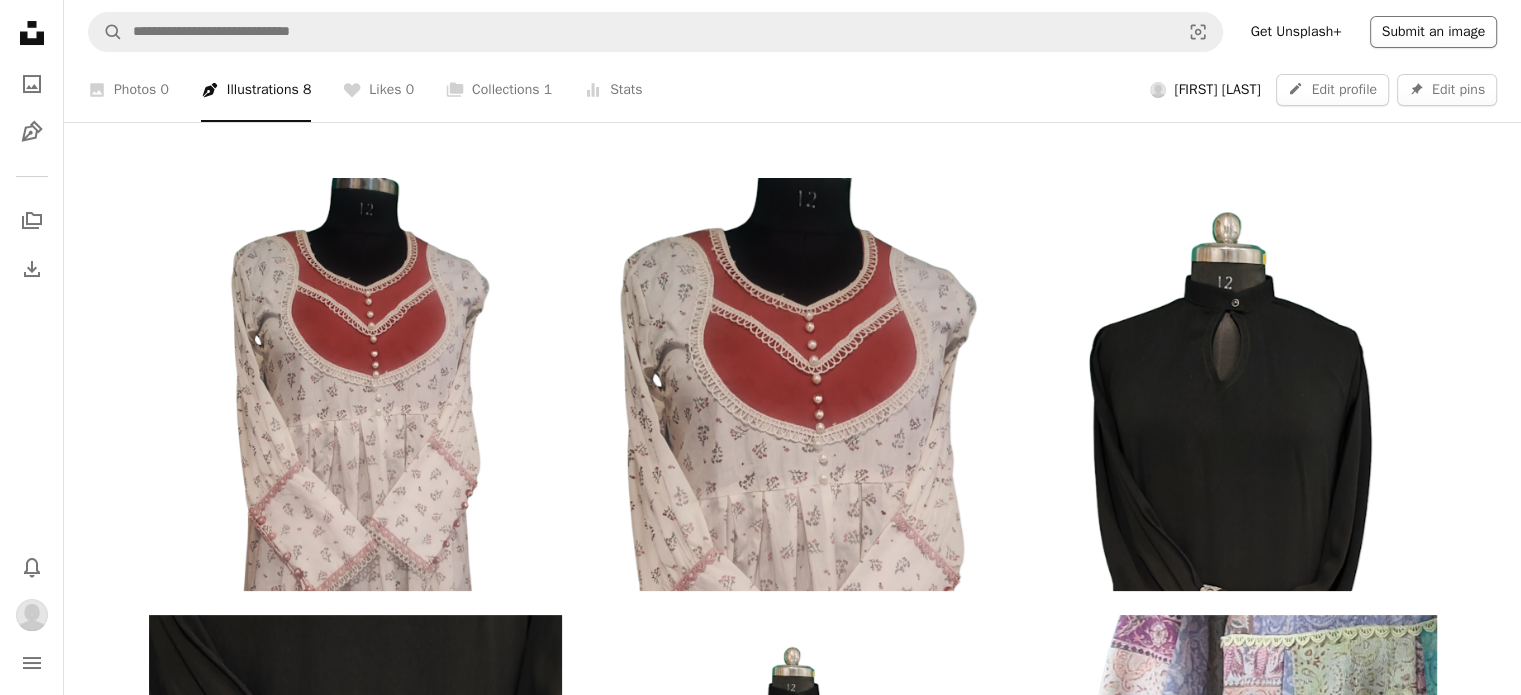 click on "Submit an image" at bounding box center (1433, 32) 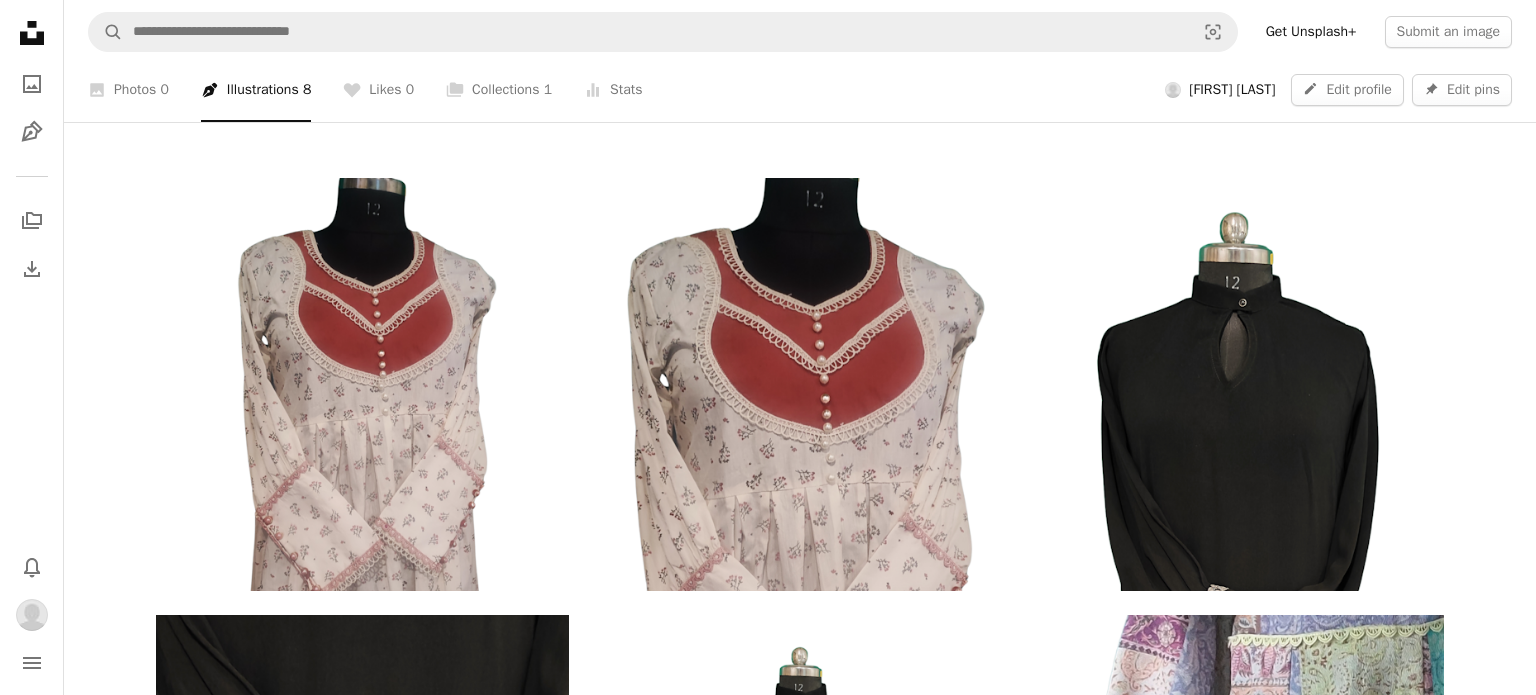 click on "An X shape Submit to Unsplash Need help? Upload a photo JPEG or illustration SVG Drag and drop up to 2 images or Browse to choose a file Max 50 MB High quality images (for photos, at least 5 MP) No AI content allowed Only upload images you own the rights to Zero tolerance for nudity, violence or hate Respect the intellectual property of others Read the Unsplash Terms Read the Unsplash License Cancel Submit to Unsplash" at bounding box center [768, 2196] 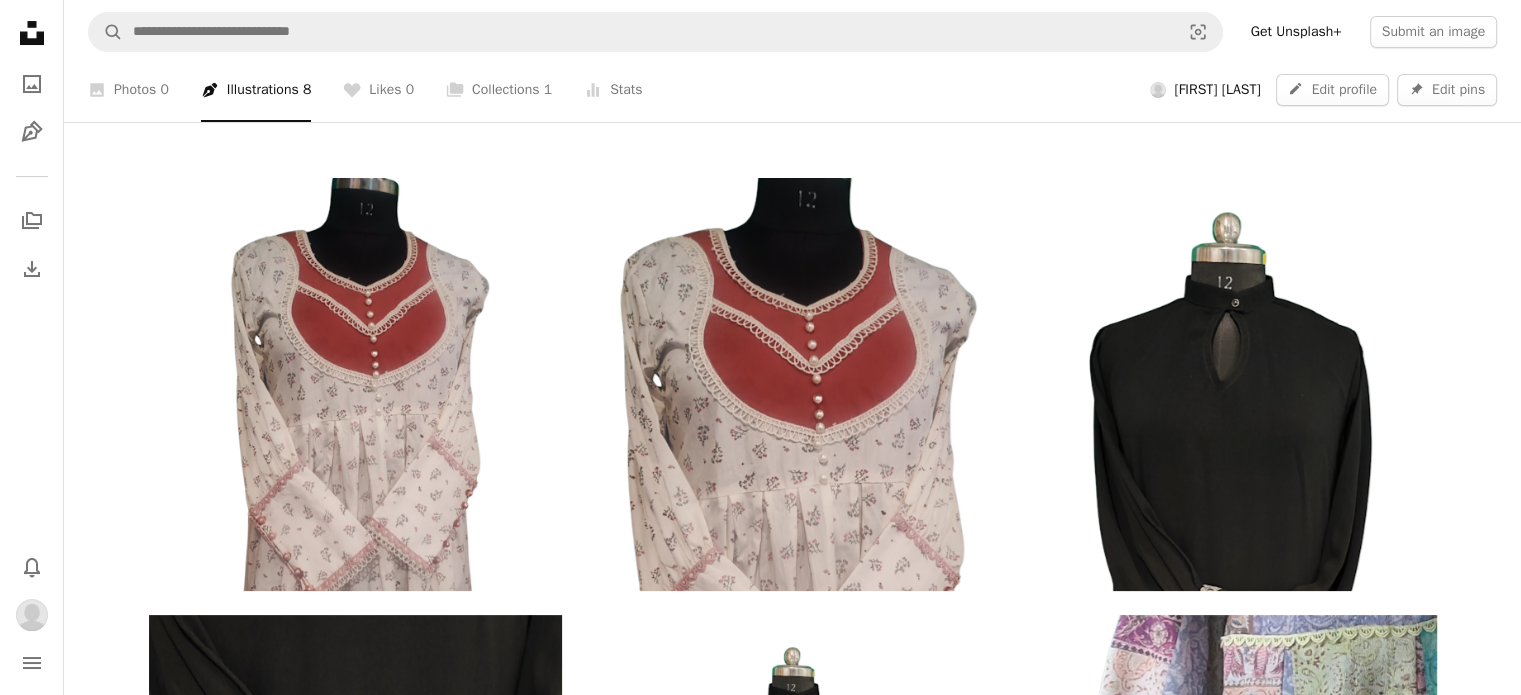 click on "Edit A heart A plus sign [FIRST] [LAST] Arrow pointing down Edit A heart A plus sign [FIRST] [LAST] Arrow pointing down Edit A heart A plus sign [FIRST] [LAST] Arrow pointing down Edit A heart A plus sign [FIRST] [LAST] Arrow pointing down Edit A heart A plus sign [FIRST] [LAST] Arrow pointing down Edit A heart A plus sign [FIRST] [LAST] Arrow pointing down Edit A heart A plus sign [FIRST] [LAST] Arrow pointing down Edit A heart A plus sign [FIRST] [LAST] Arrow pointing down" at bounding box center [792, 822] 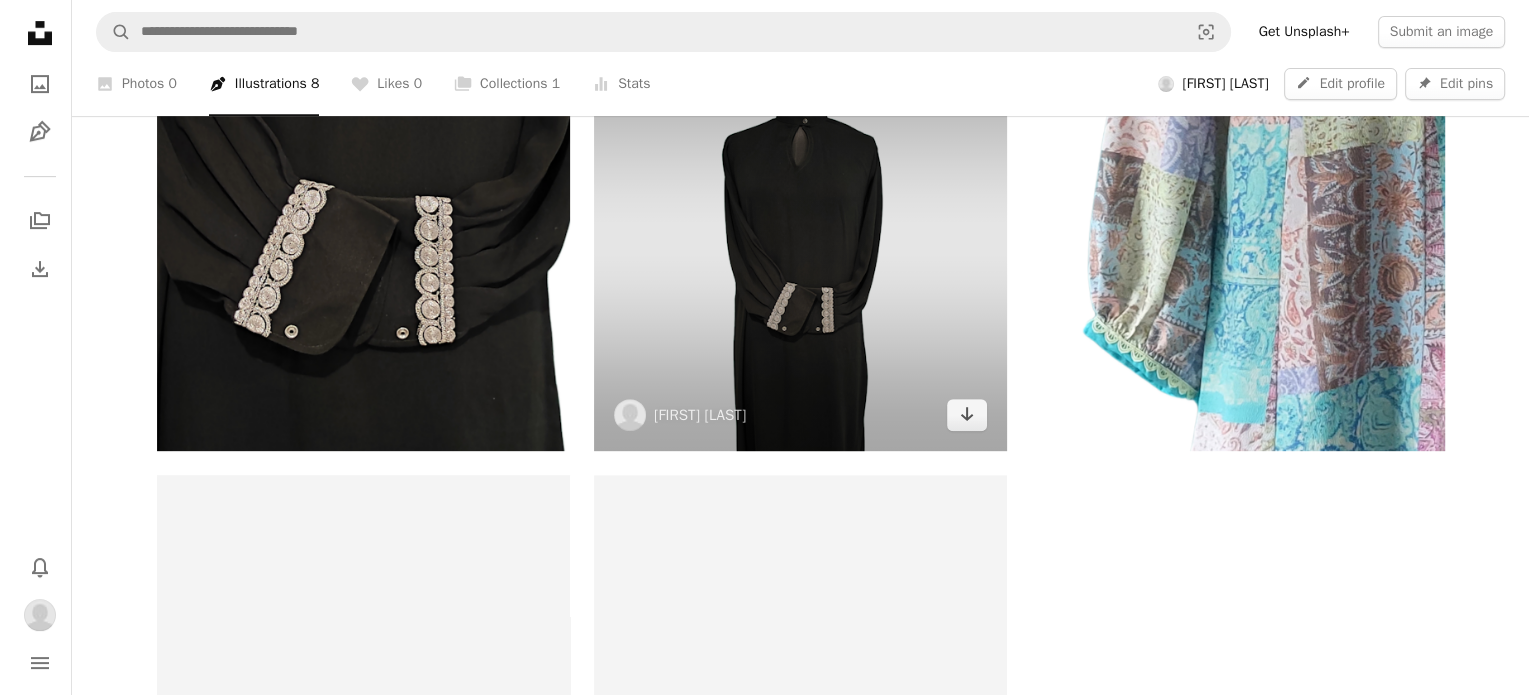 scroll, scrollTop: 848, scrollLeft: 0, axis: vertical 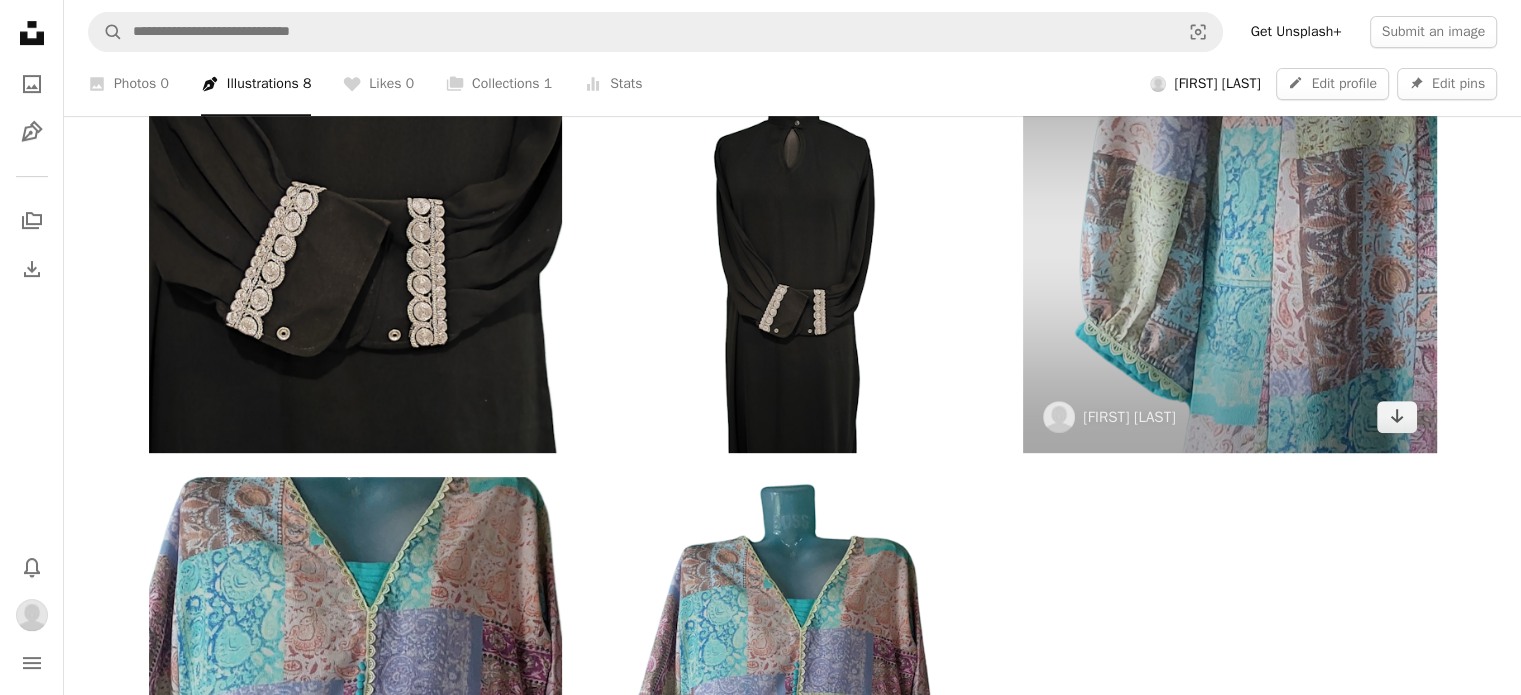 click at bounding box center [1229, 245] 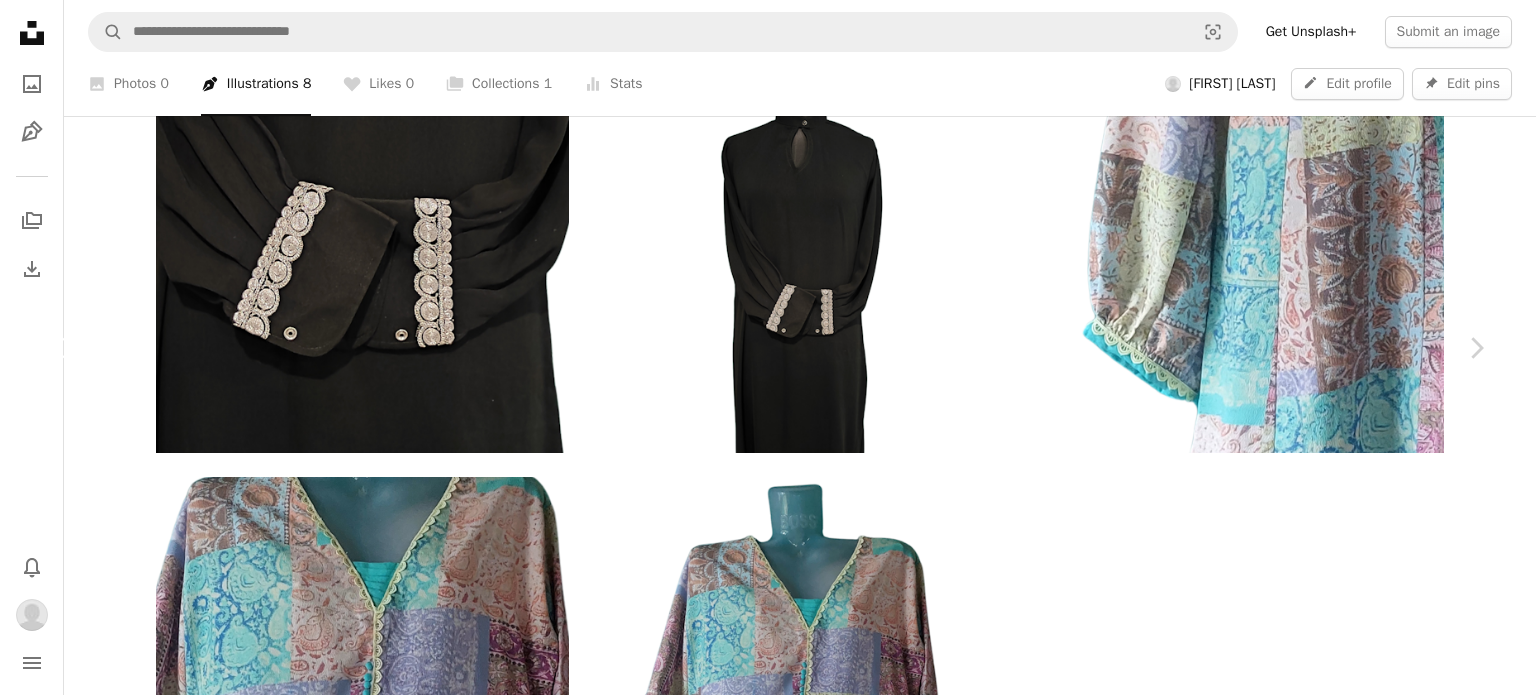 click on "Chevron left" 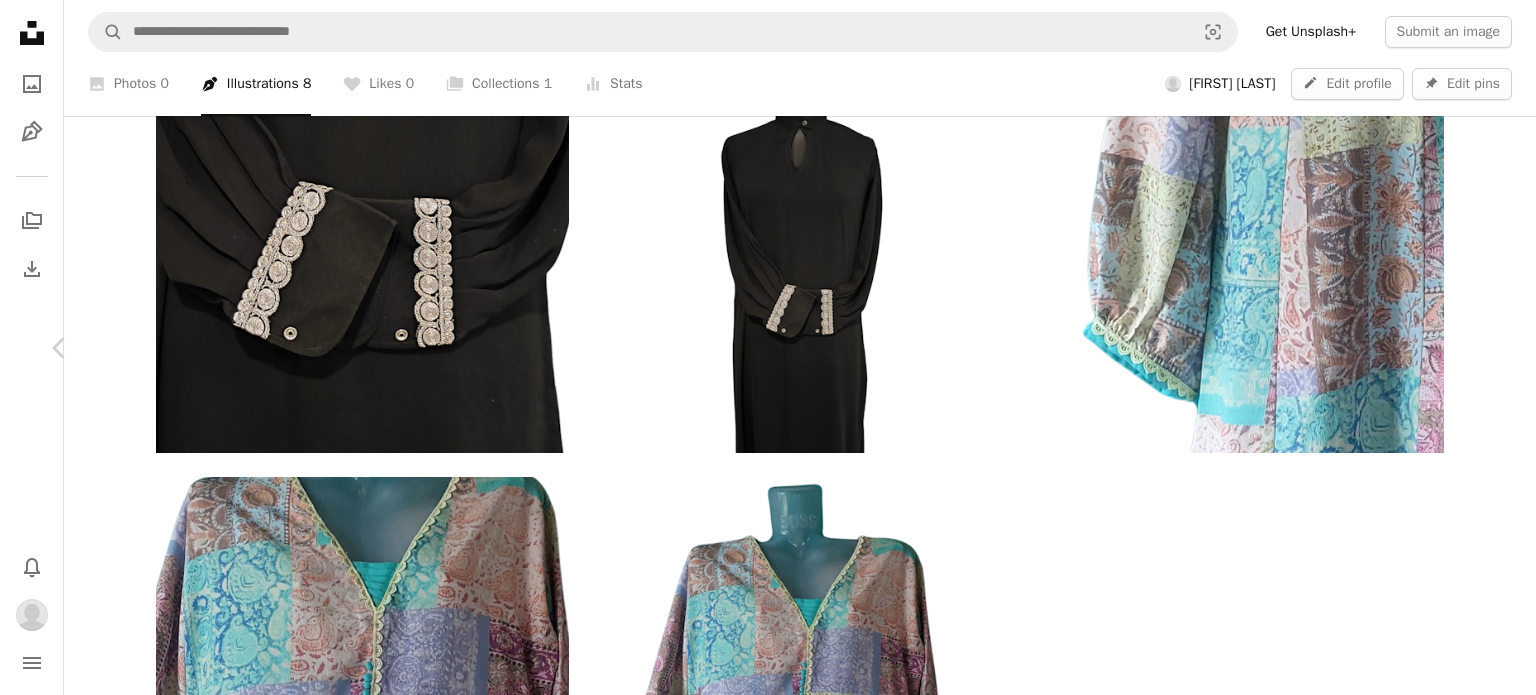 click on "Chevron right" 